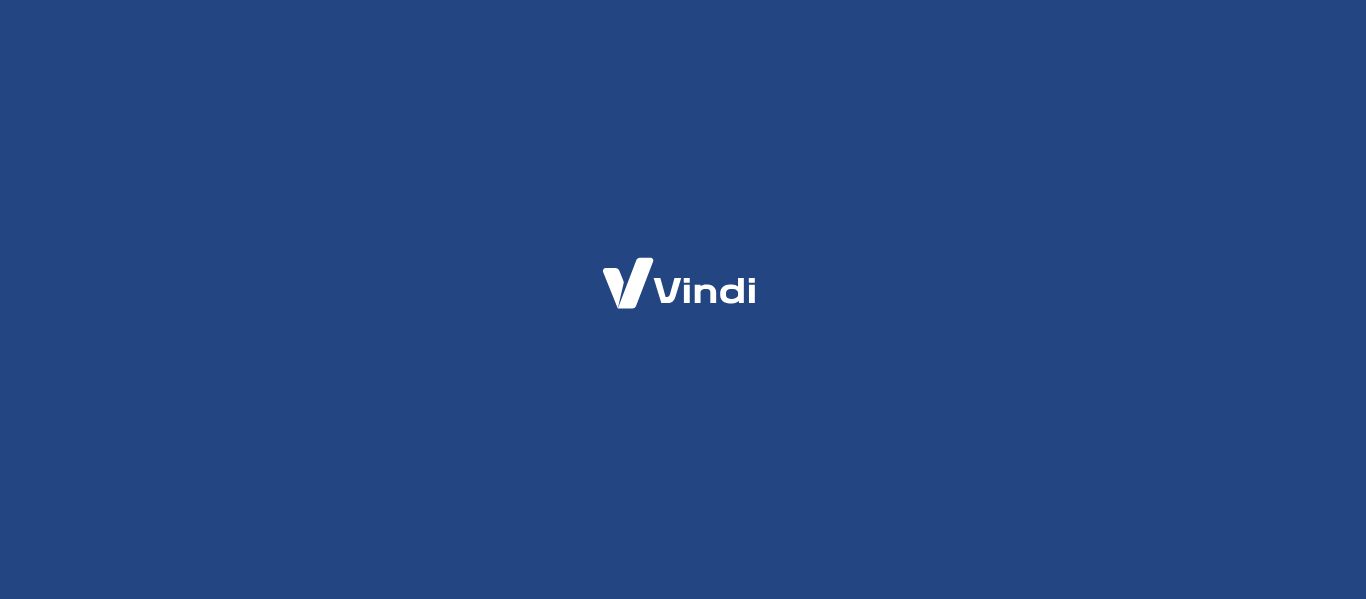 scroll, scrollTop: 0, scrollLeft: 0, axis: both 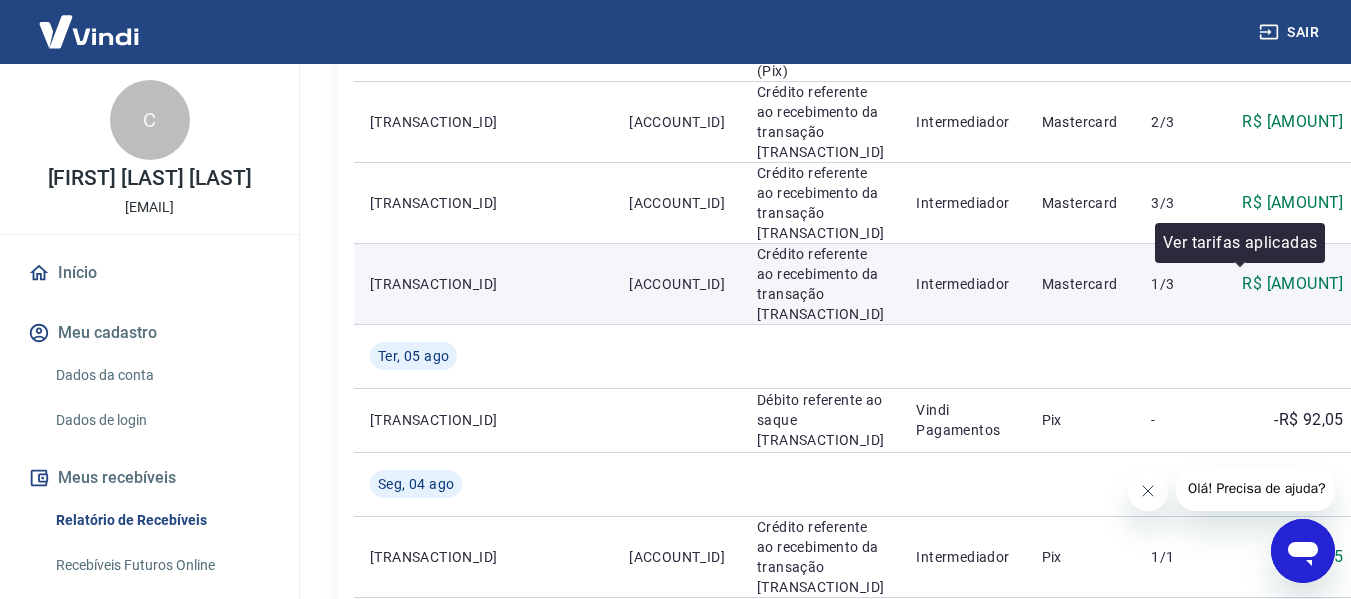 click 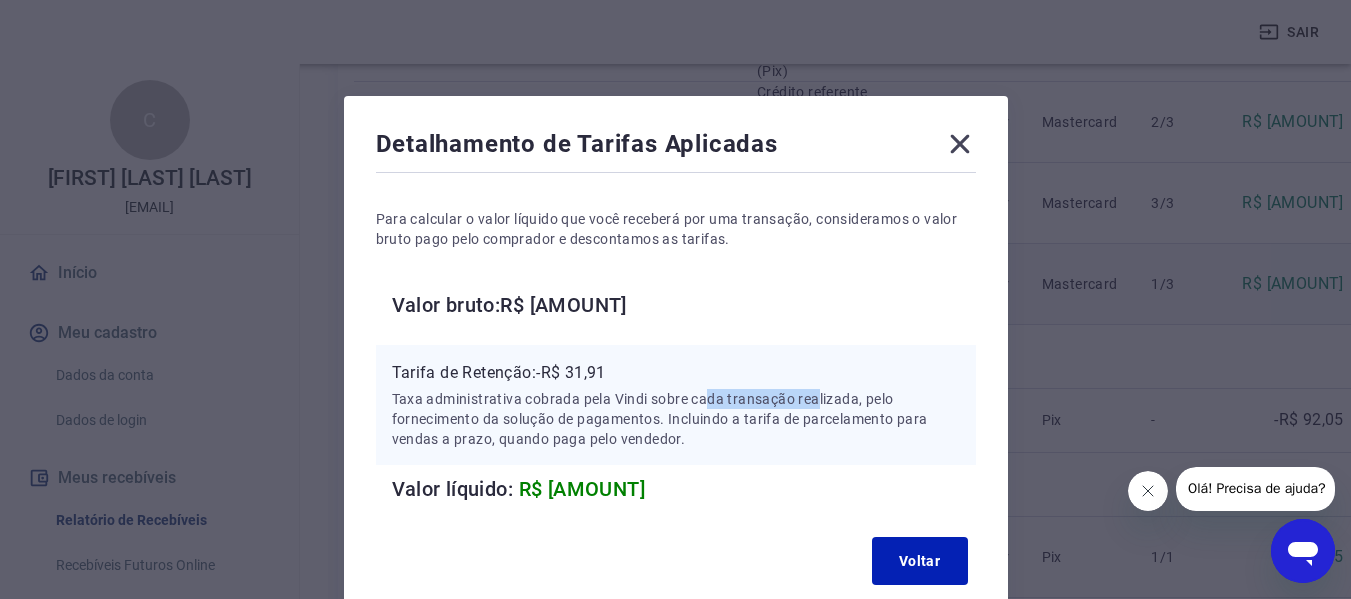 drag, startPoint x: 710, startPoint y: 394, endPoint x: 776, endPoint y: 394, distance: 66 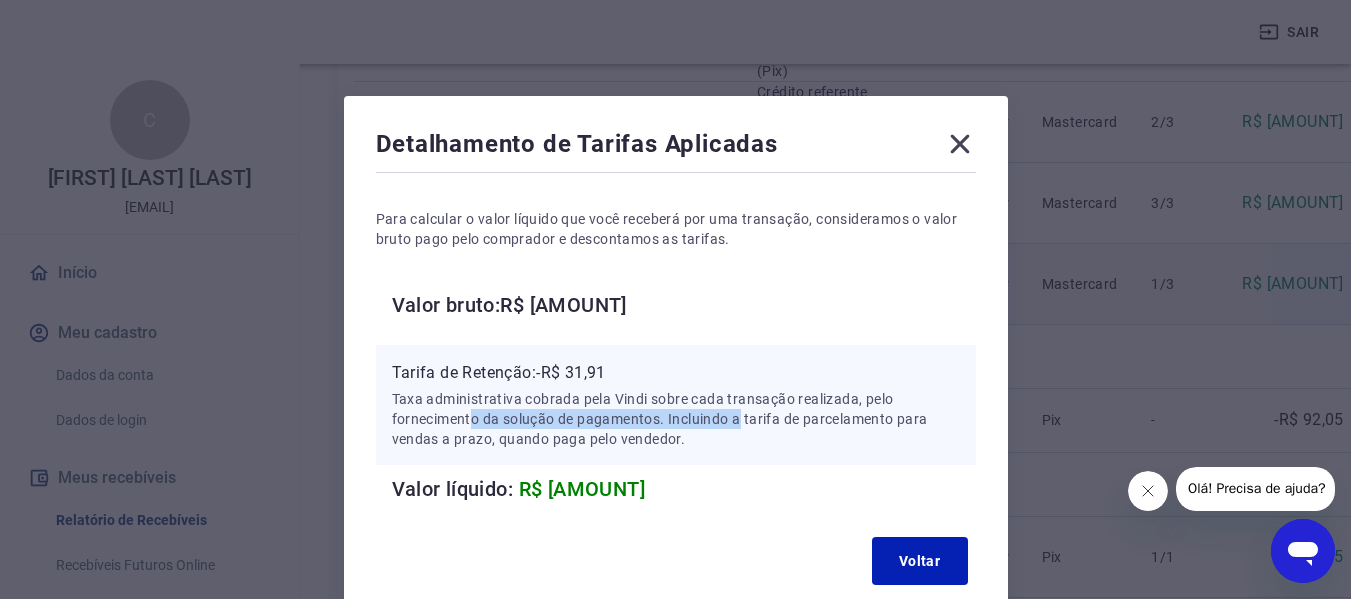drag, startPoint x: 471, startPoint y: 414, endPoint x: 742, endPoint y: 423, distance: 271.1494 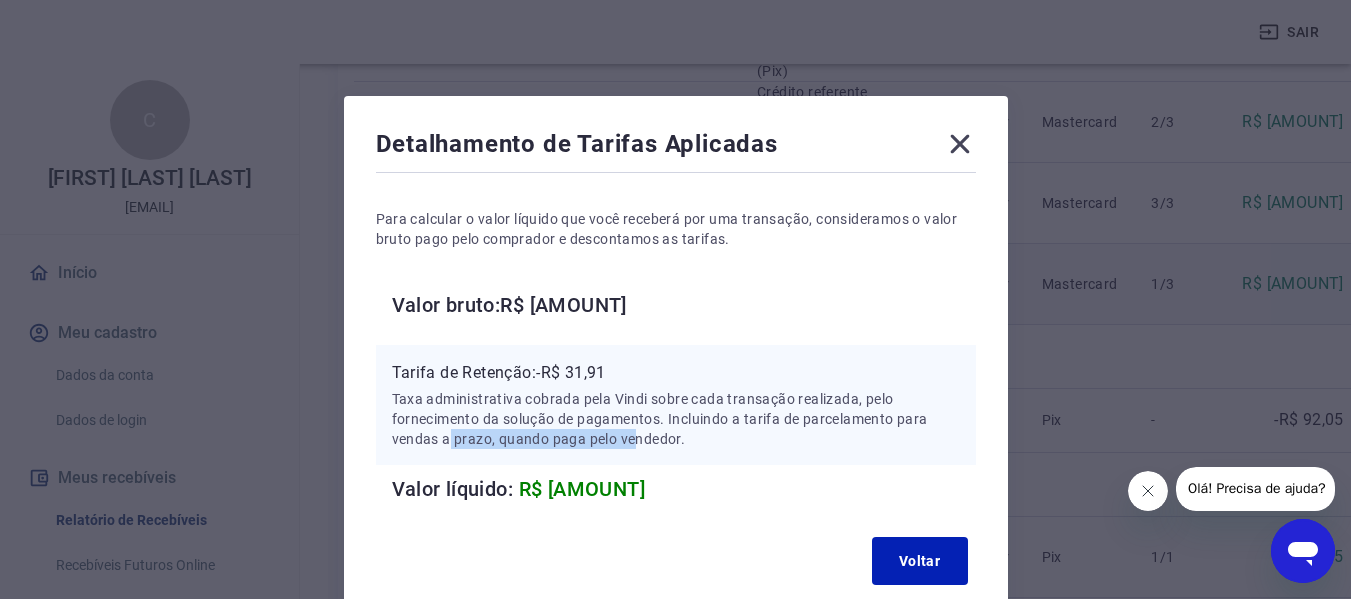 drag, startPoint x: 452, startPoint y: 444, endPoint x: 633, endPoint y: 442, distance: 181.01105 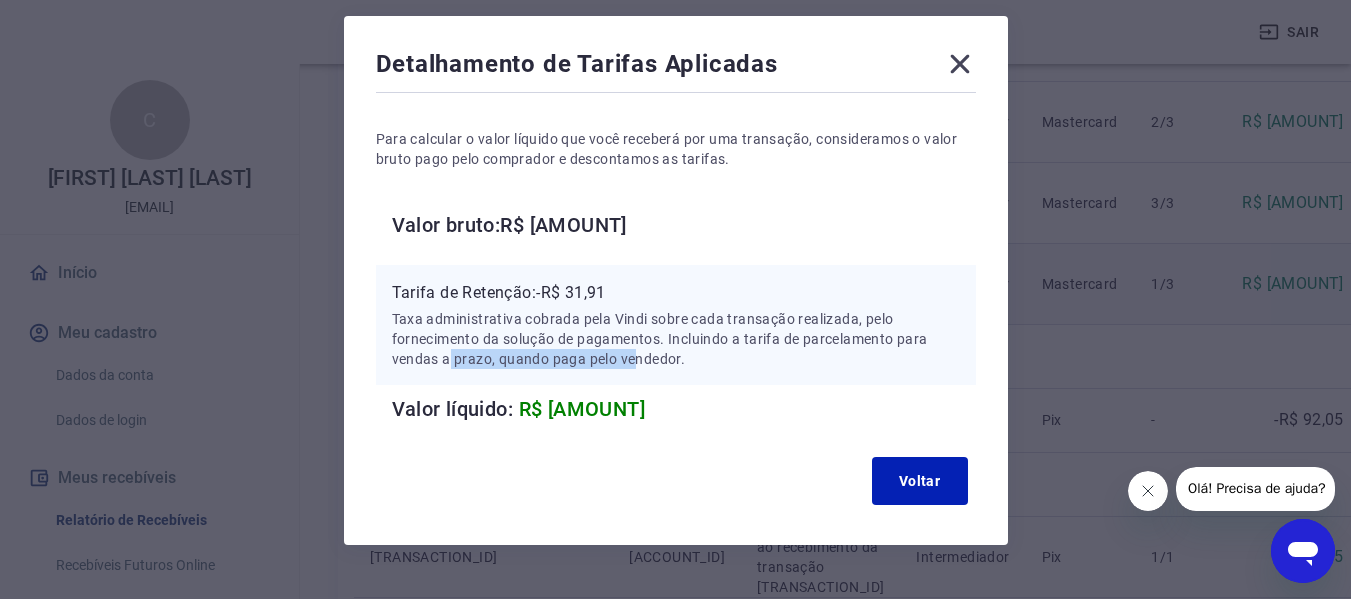 scroll, scrollTop: 122, scrollLeft: 0, axis: vertical 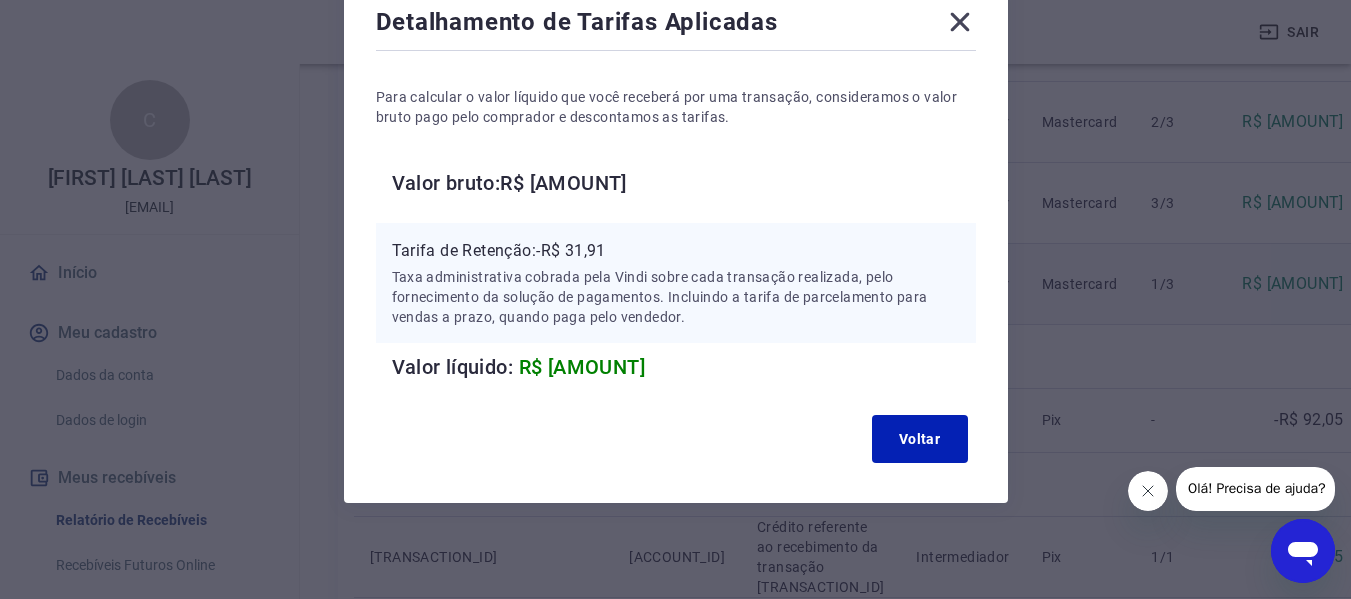 click 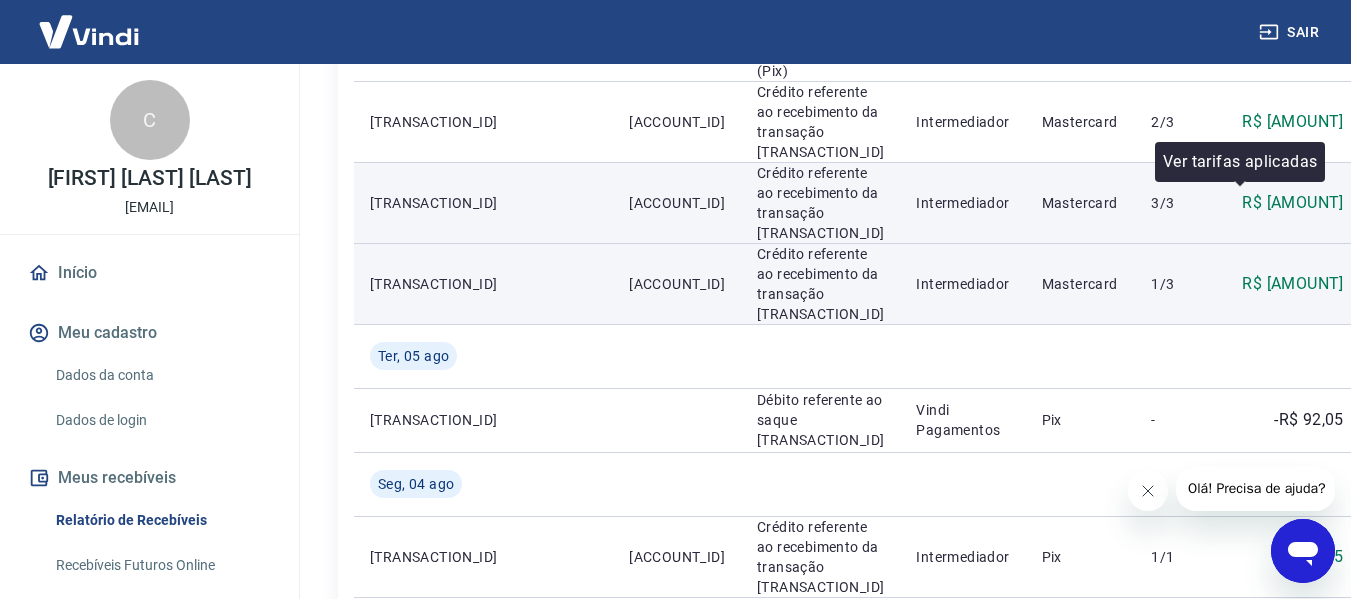 click 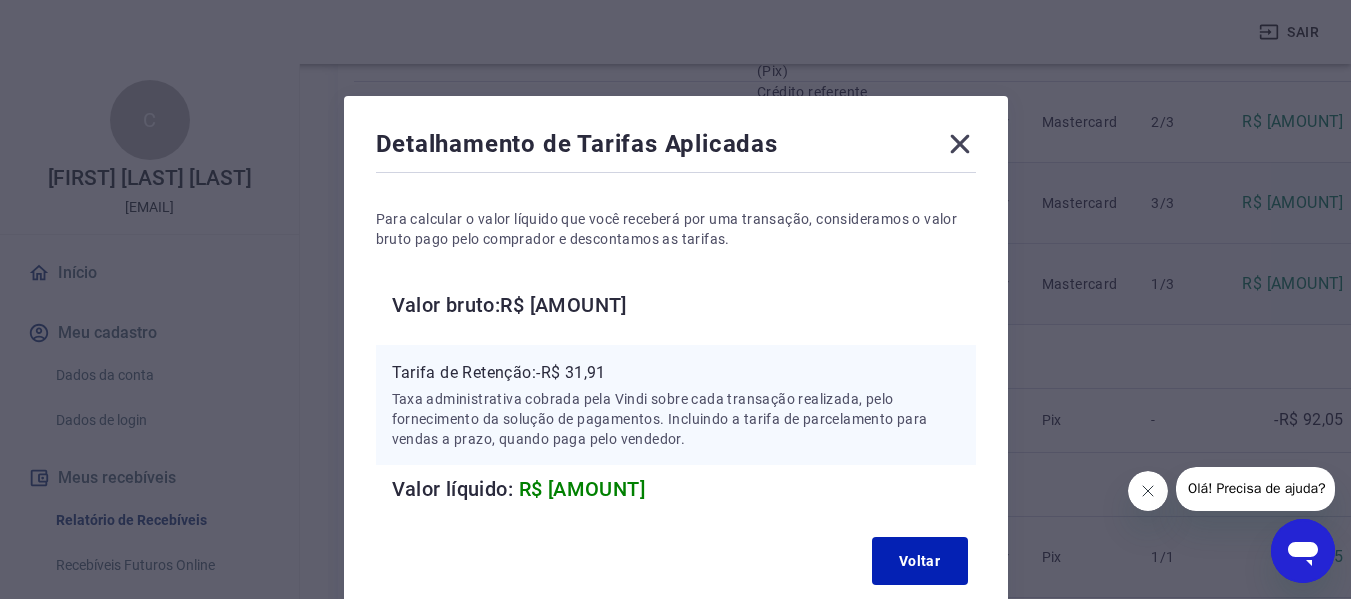 click 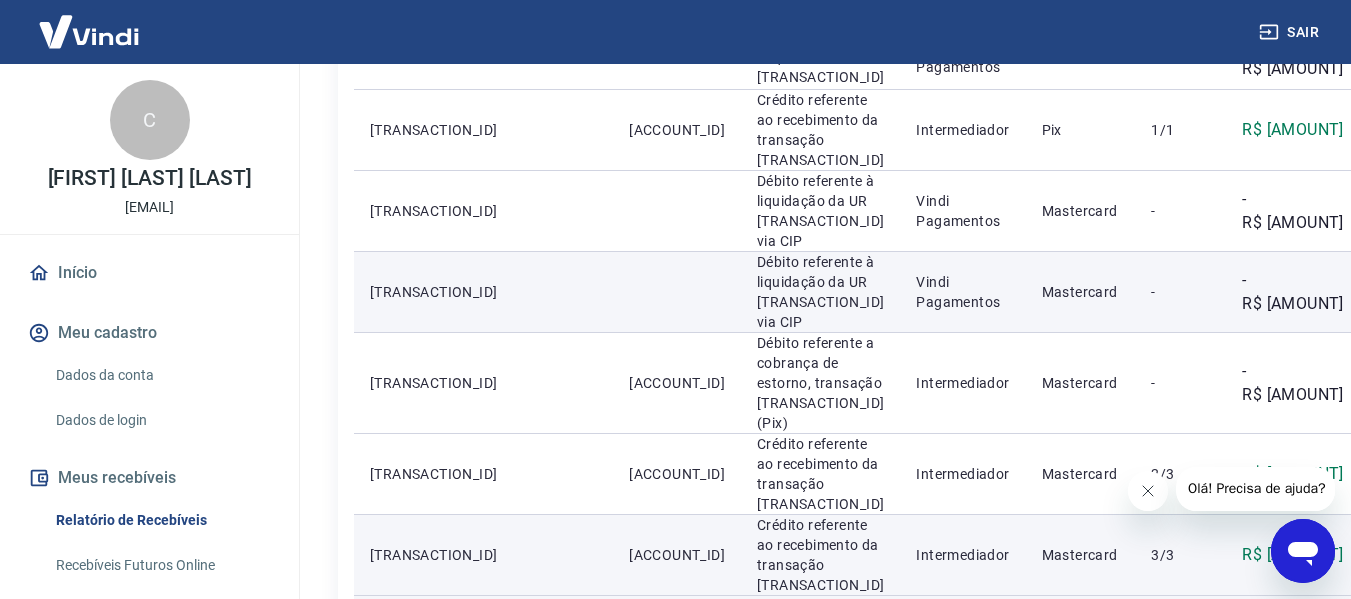 scroll, scrollTop: 400, scrollLeft: 0, axis: vertical 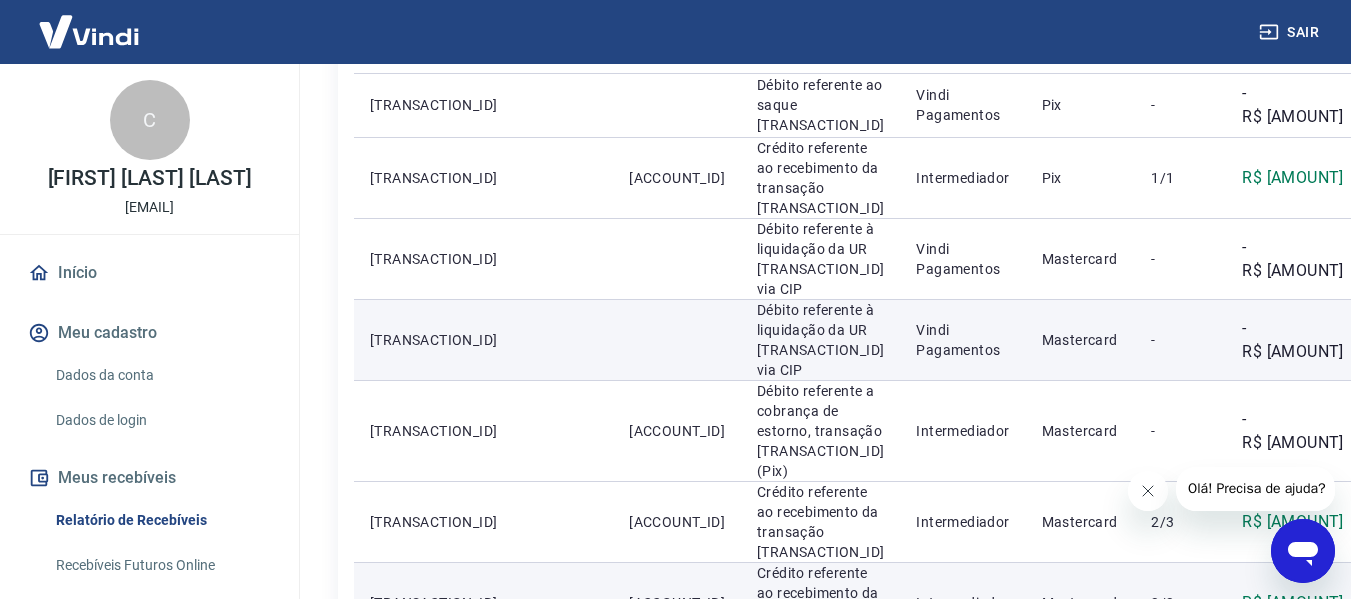click at bounding box center (1400, 340) 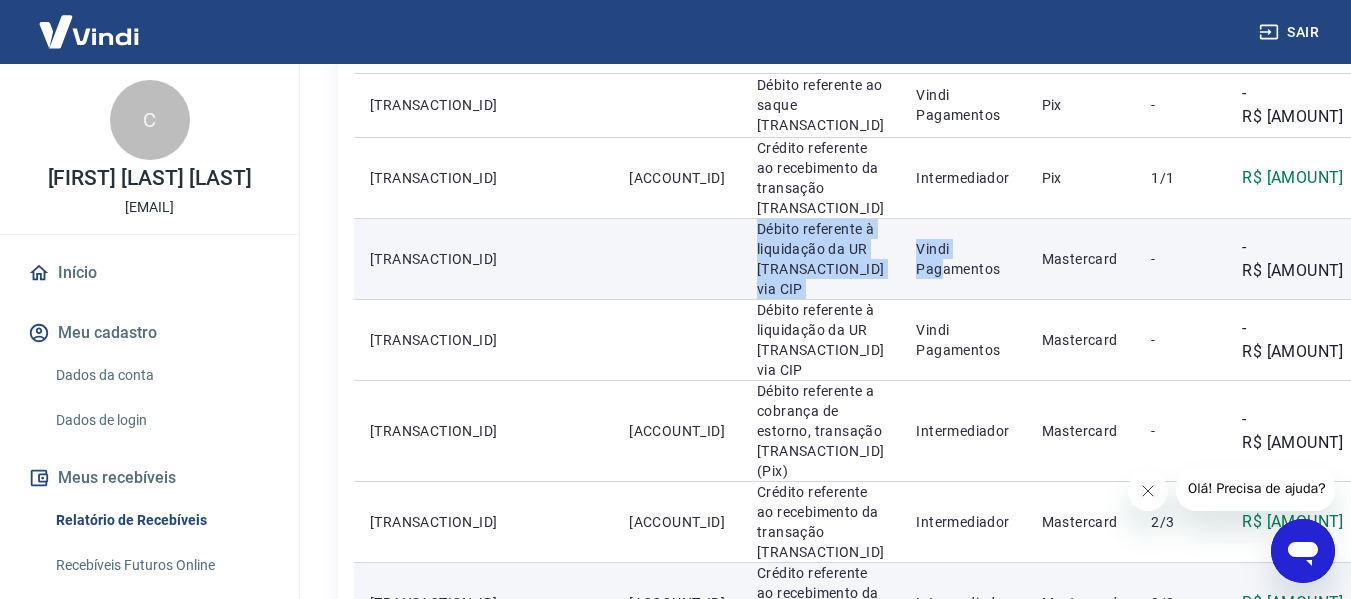 drag, startPoint x: 621, startPoint y: 237, endPoint x: 812, endPoint y: 295, distance: 199.61212 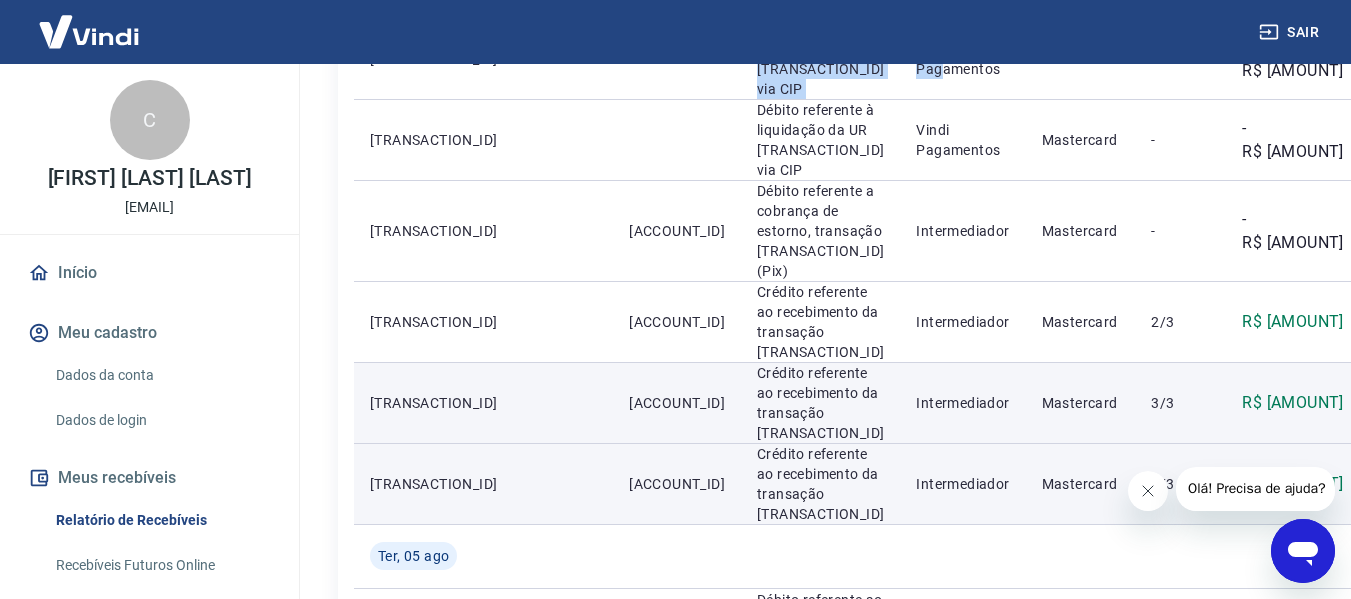 scroll, scrollTop: 0, scrollLeft: 0, axis: both 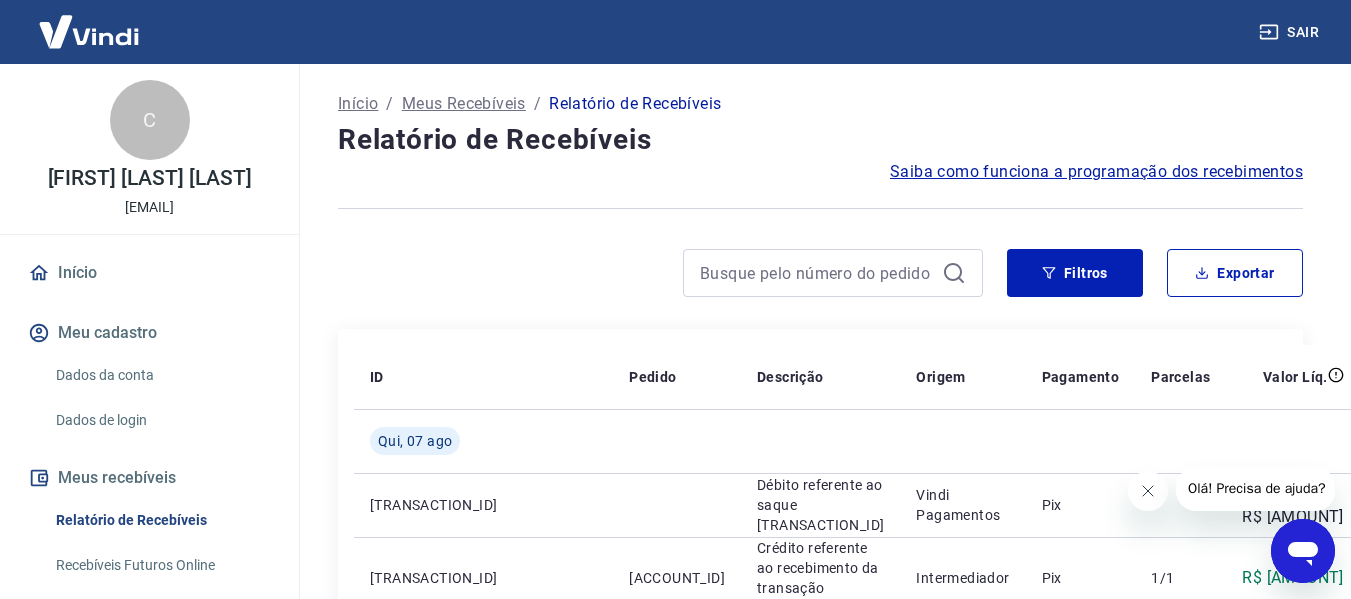 click on "Meus Recebíveis" at bounding box center (464, 104) 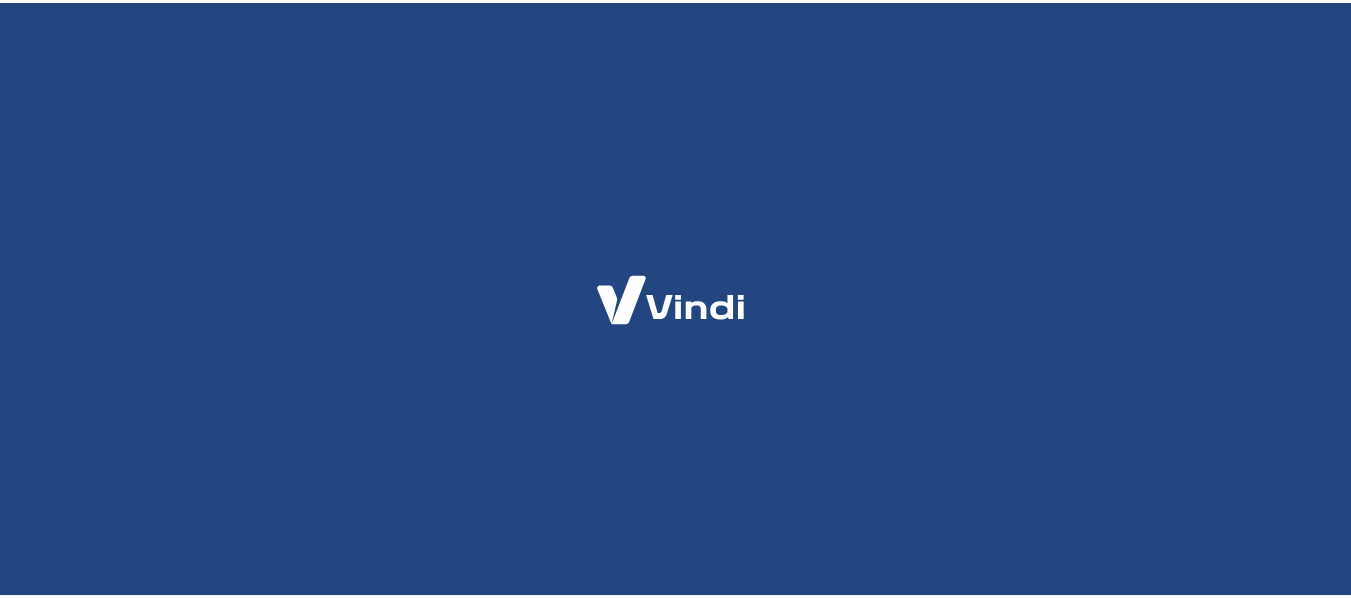 scroll, scrollTop: 0, scrollLeft: 0, axis: both 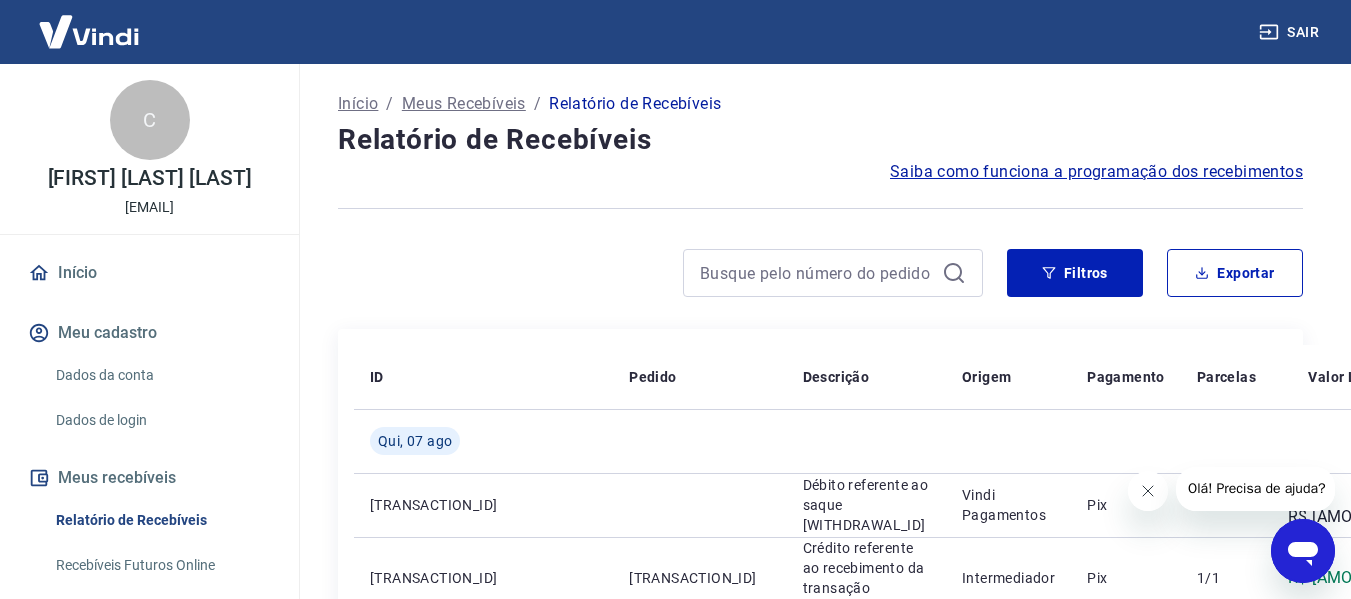 click on "Início" at bounding box center (358, 104) 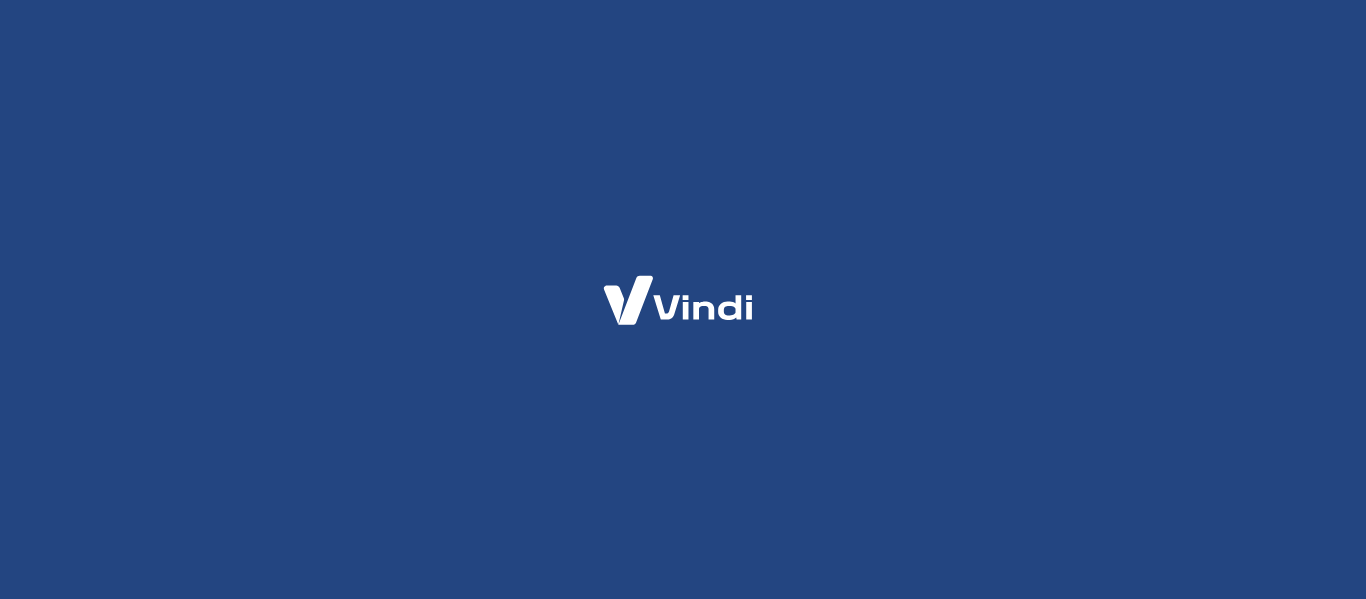 scroll, scrollTop: 0, scrollLeft: 0, axis: both 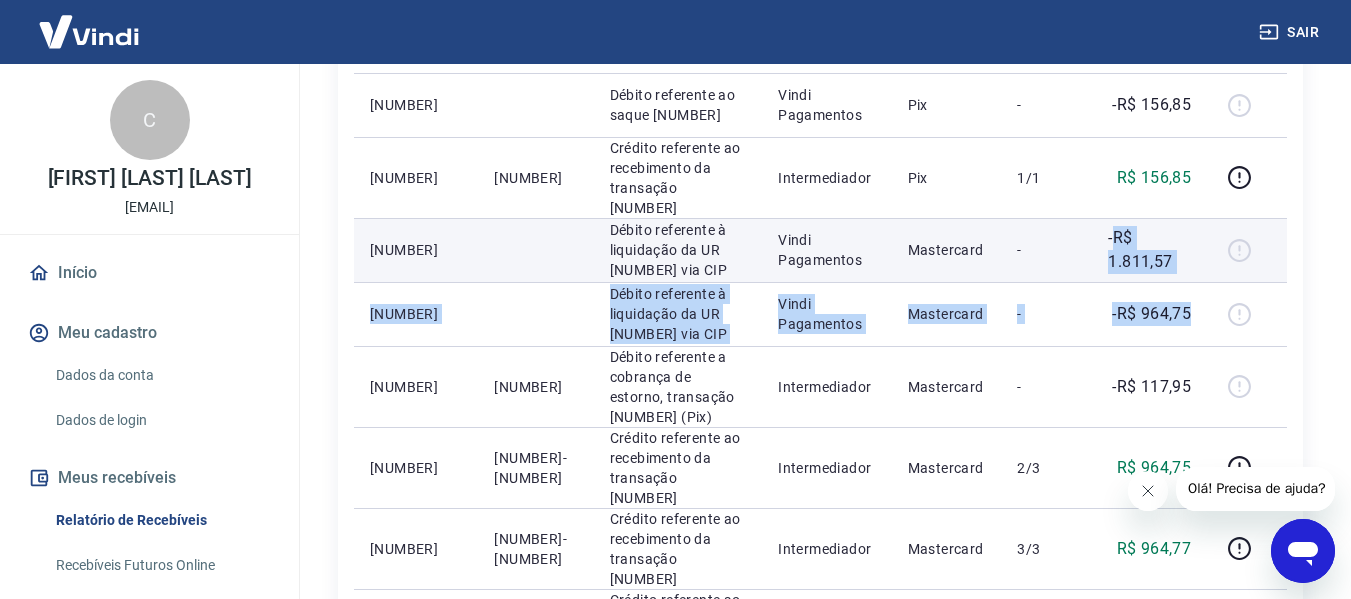 drag, startPoint x: 1197, startPoint y: 344, endPoint x: 1105, endPoint y: 273, distance: 116.21101 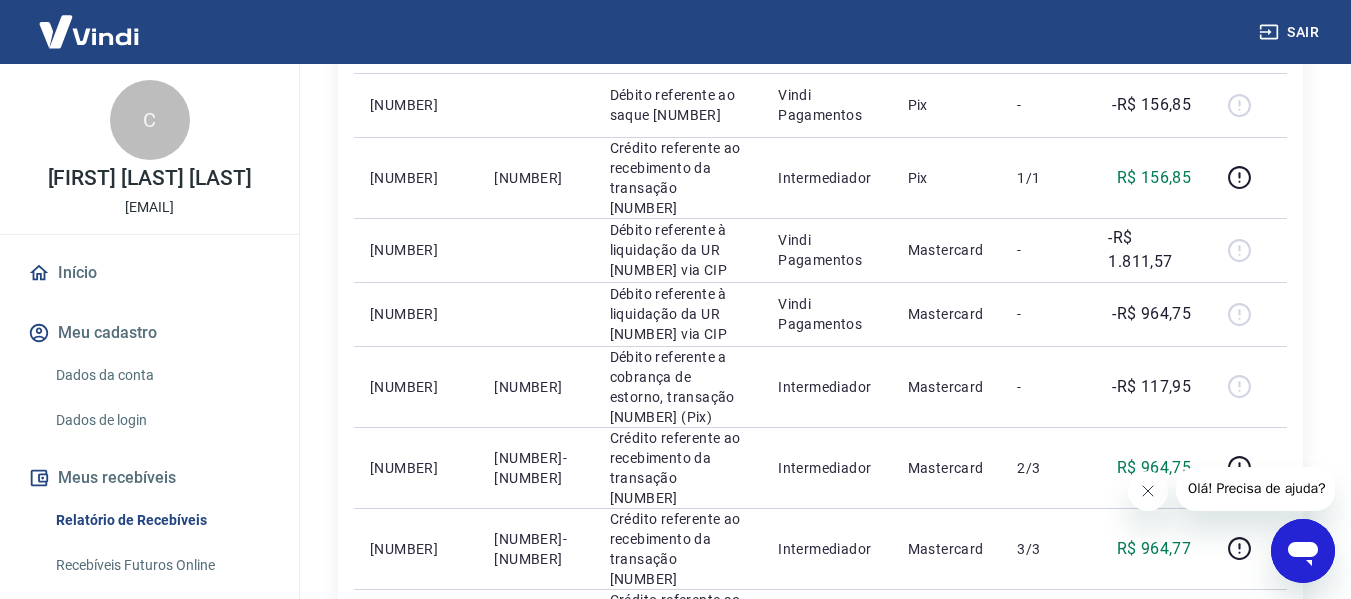 click on "Qui, 07 ago [NUMBER] Débito referente ao saque [NUMBER] Vindi Pagamentos Pix - -R$ 156,85 [NUMBER] [NUMBER] Crédito referente ao recebimento da transação [NUMBER] Intermediador Pix 1/1 R$ 156,85 [NUMBER] Débito referente à liquidação da UR [NUMBER] via CIP Vindi Pagamentos Mastercard - -R$ 1.811,57 [NUMBER] Débito referente à liquidação da UR [NUMBER] via CIP Vindi Pagamentos Mastercard - -R$ 964,75 [NUMBER] [NUMBER] Débito referente a cobrança de estorno, transação [NUMBER] (Pix) Intermediador Mastercard - -R$ 117,95 [NUMBER] [NUMBER]-[NUMBER] Crédito referente ao recebimento da transação [NUMBER] Intermediador Mastercard 2/3 R$ 964,75 [NUMBER] [NUMBER]-[NUMBER] Crédito referente ao recebimento da transação [NUMBER] Intermediador Mastercard 3/3 R$ 964,77 [NUMBER] [NUMBER]-[NUMBER] Crédito referente ao recebimento da transação [NUMBER] Intermediador Mastercard 1/3 R$ 964,75 Ter, 05 ago [NUMBER] Débito referente ao saque [NUMBER] Vindi Pagamentos Pix - -R$ 92,05 Seg, 04 ago" at bounding box center (820, 1063) 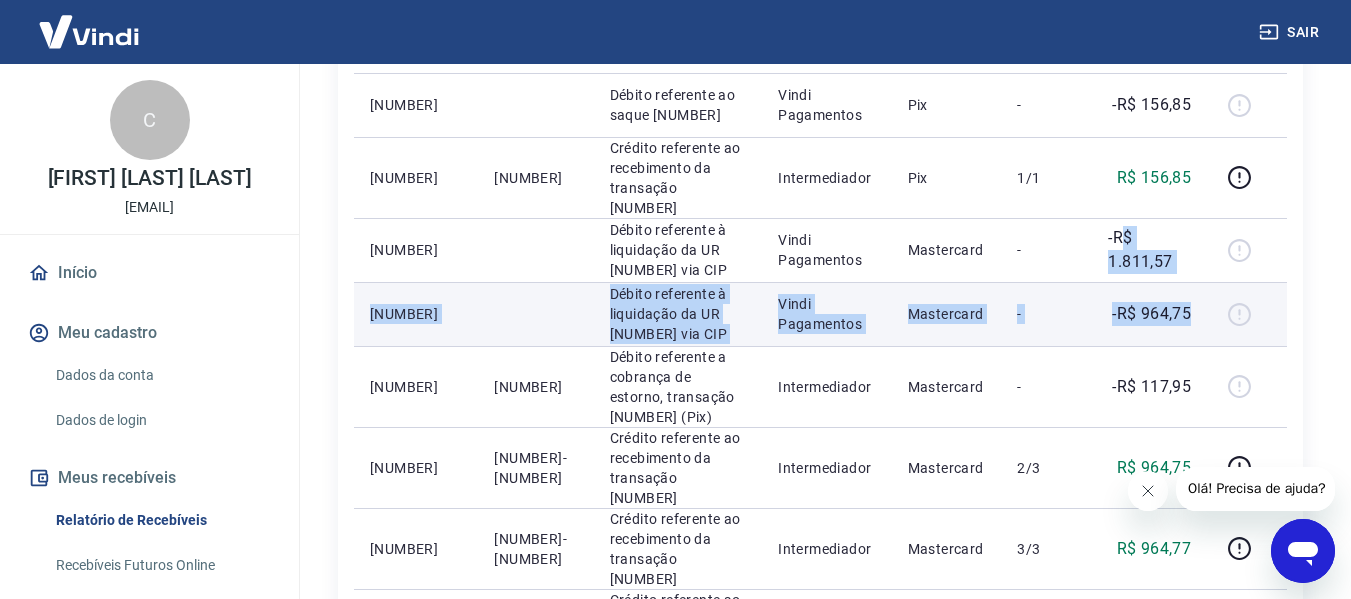 drag, startPoint x: 1118, startPoint y: 279, endPoint x: 1201, endPoint y: 328, distance: 96.38464 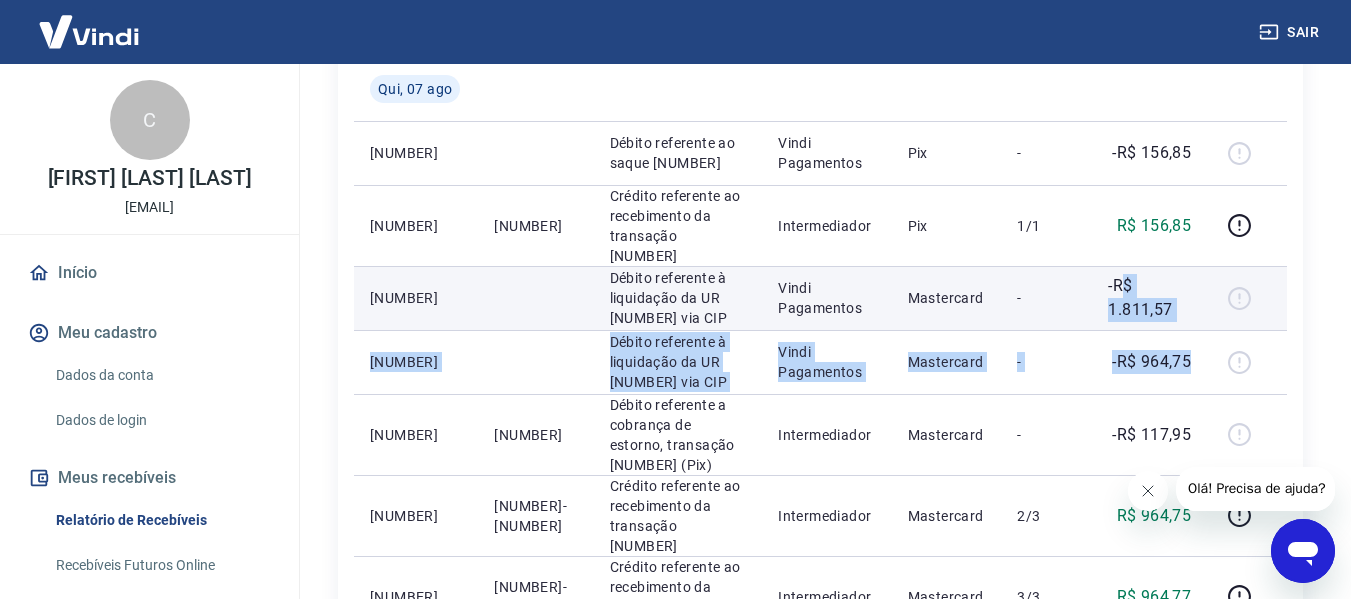 scroll, scrollTop: 400, scrollLeft: 0, axis: vertical 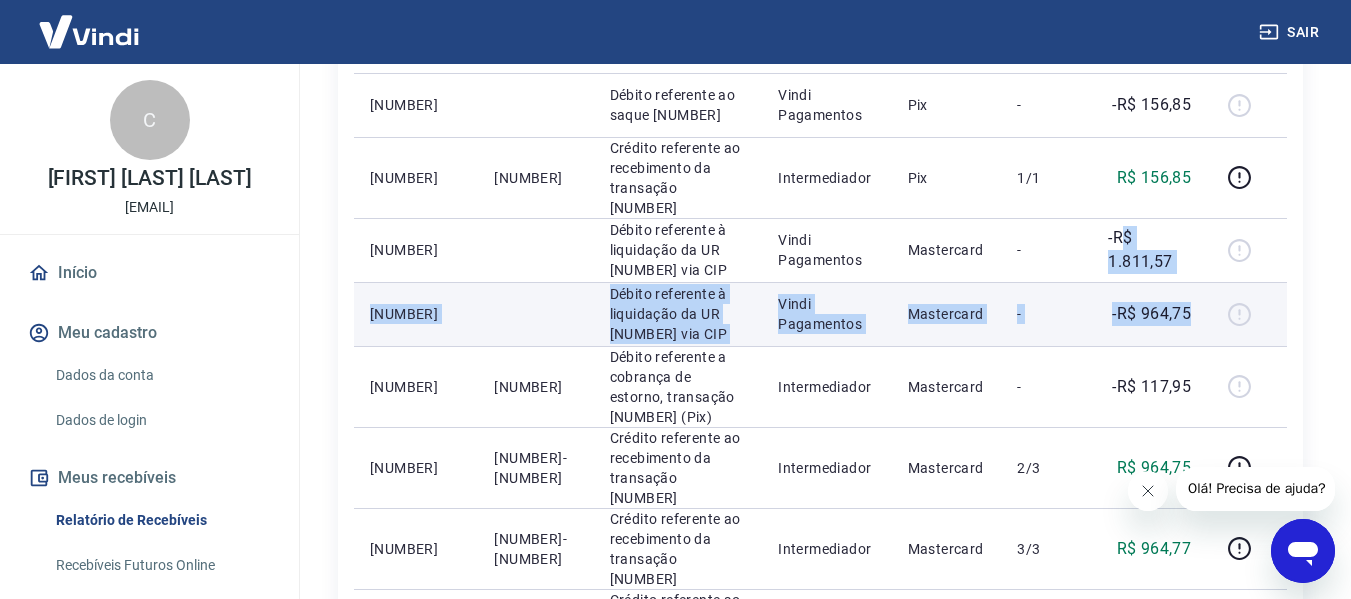 click on "Débito referente à liquidação da UR [NUMBER] via CIP" at bounding box center [678, 314] 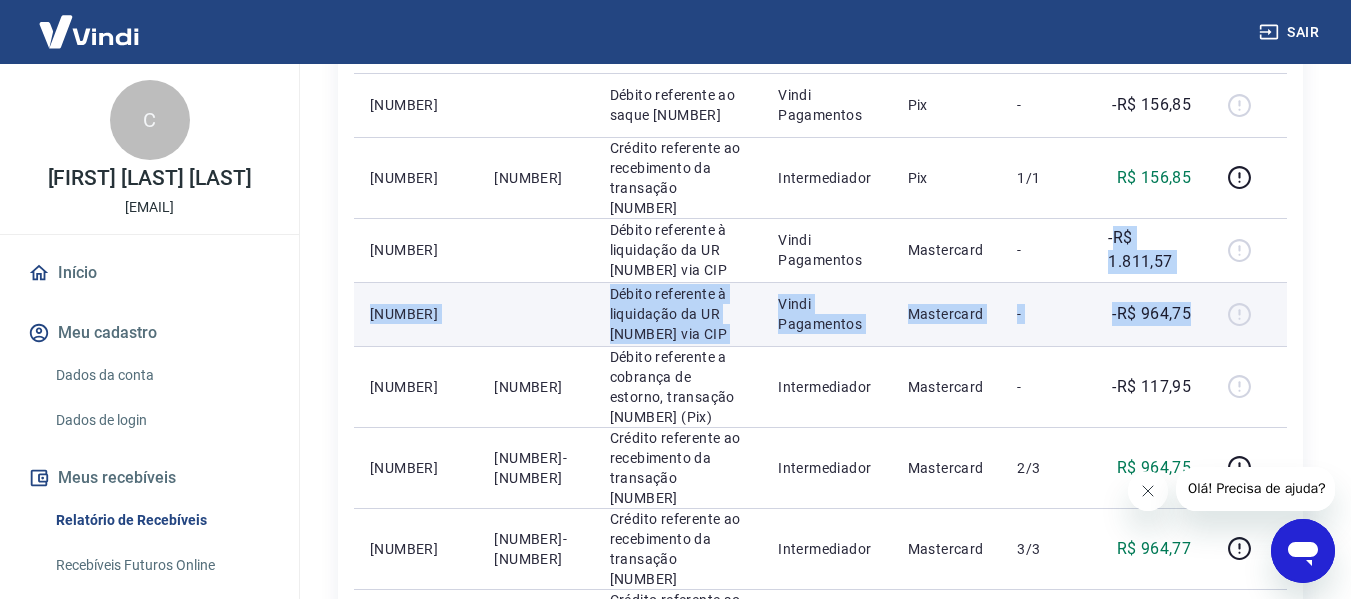 drag, startPoint x: 1104, startPoint y: 273, endPoint x: 1196, endPoint y: 317, distance: 101.98039 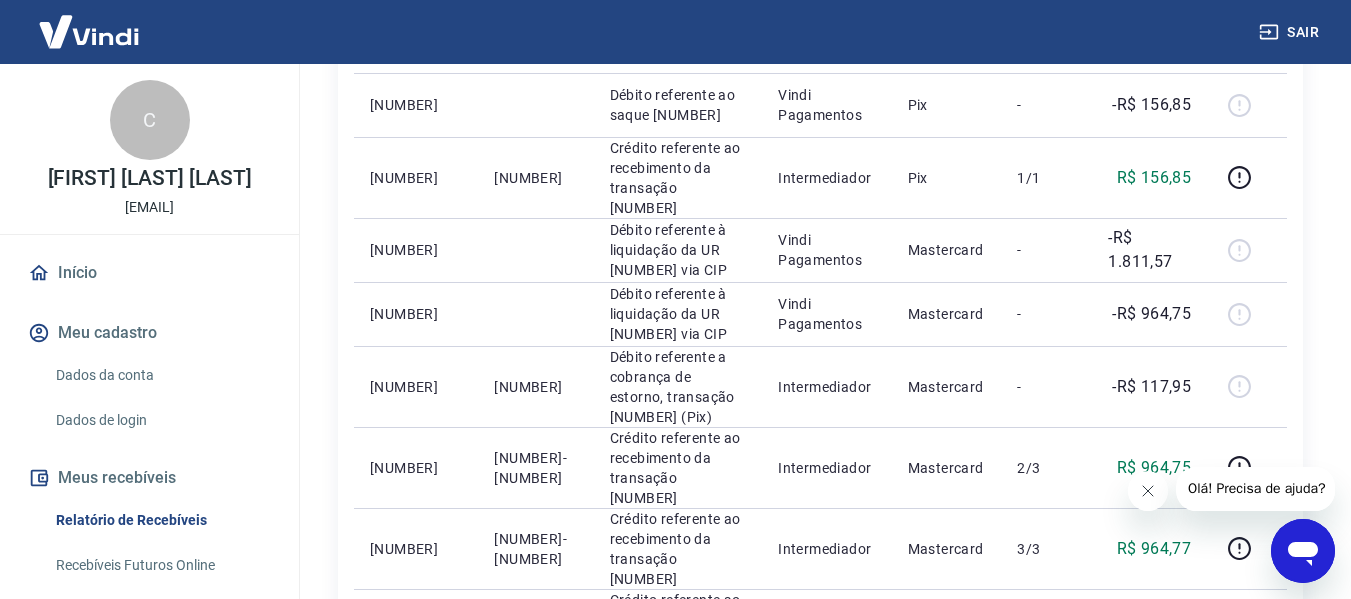 click on "Qui, 07 ago [NUMBER] Débito referente ao saque [NUMBER] Vindi Pagamentos Pix - -R$ 156,85 [NUMBER] [NUMBER] Crédito referente ao recebimento da transação [NUMBER] Intermediador Pix 1/1 R$ 156,85 [NUMBER] Débito referente à liquidação da UR [NUMBER] via CIP Vindi Pagamentos Mastercard - -R$ 1.811,57 [NUMBER] Débito referente à liquidação da UR [NUMBER] via CIP Vindi Pagamentos Mastercard - -R$ 964,75 [NUMBER] [NUMBER] Débito referente a cobrança de estorno, transação [NUMBER] (Pix) Intermediador Mastercard - -R$ 117,95 [NUMBER] [NUMBER]-[NUMBER] Crédito referente ao recebimento da transação [NUMBER] Intermediador Mastercard 2/3 R$ 964,75 [NUMBER] [NUMBER]-[NUMBER] Crédito referente ao recebimento da transação [NUMBER] Intermediador Mastercard 3/3 R$ 964,77 [NUMBER] [NUMBER]-[NUMBER] Crédito referente ao recebimento da transação [NUMBER] Intermediador Mastercard 1/3 R$ 964,75 Ter, 05 ago [NUMBER] Débito referente ao saque [NUMBER] Vindi Pagamentos Pix - -R$ 92,05 Seg, 04 ago" at bounding box center (820, 1063) 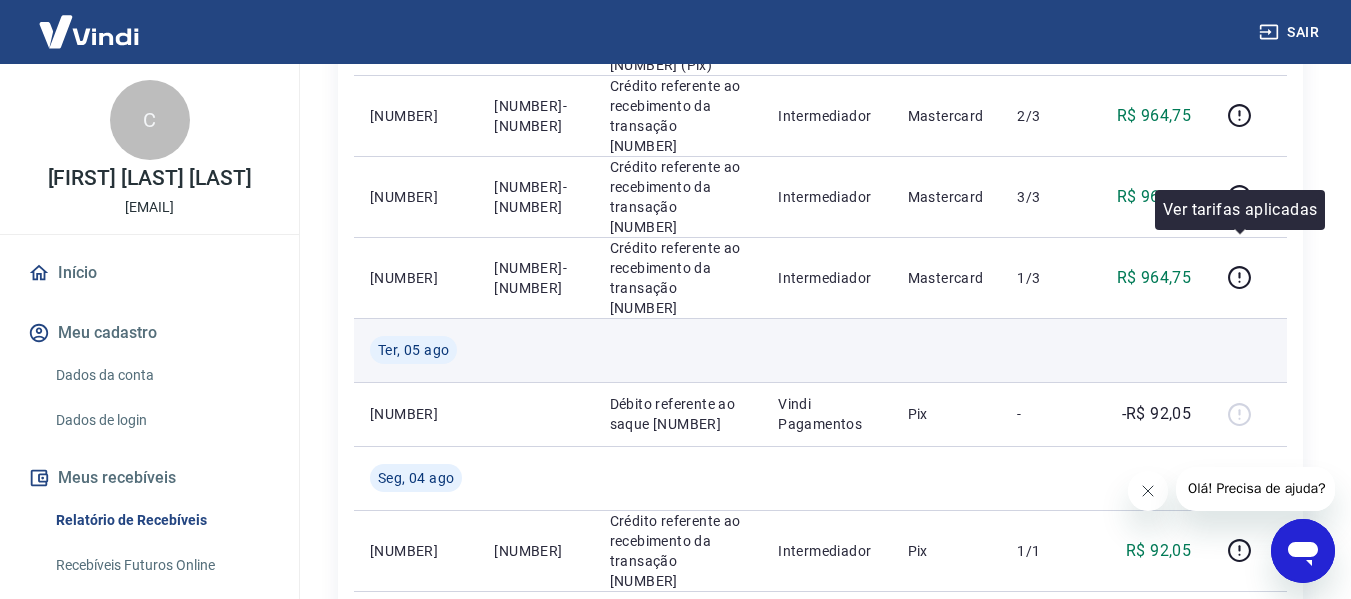 scroll, scrollTop: 800, scrollLeft: 0, axis: vertical 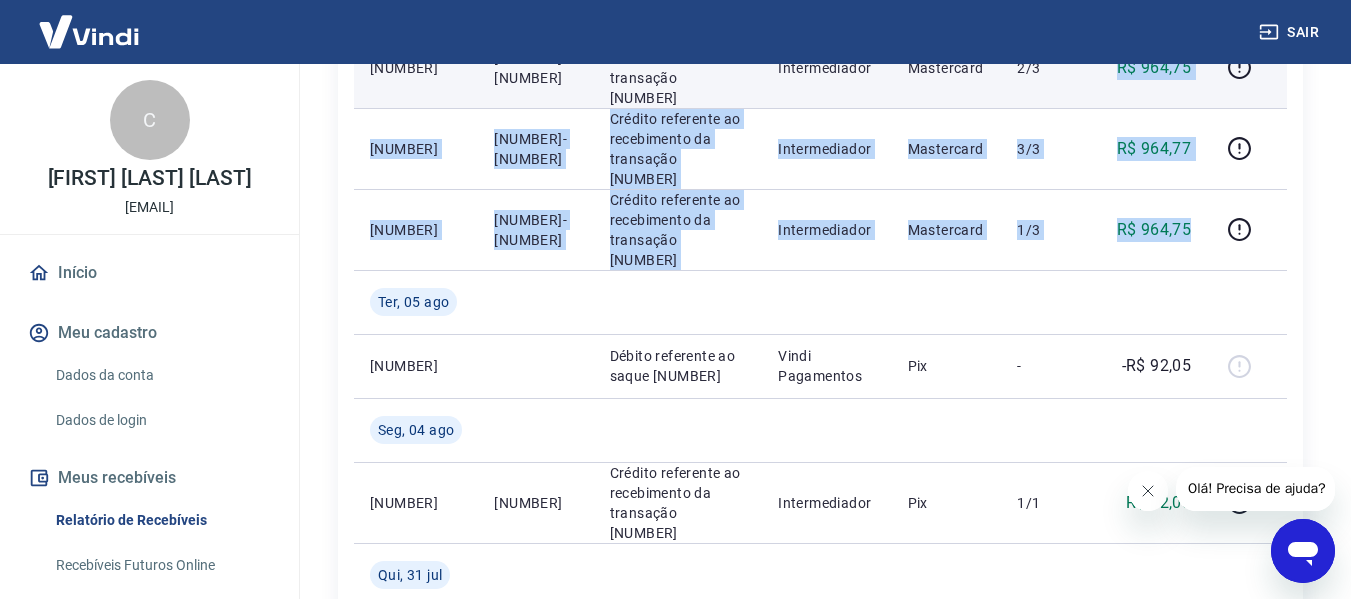 drag, startPoint x: 1195, startPoint y: 293, endPoint x: 1110, endPoint y: 136, distance: 178.53291 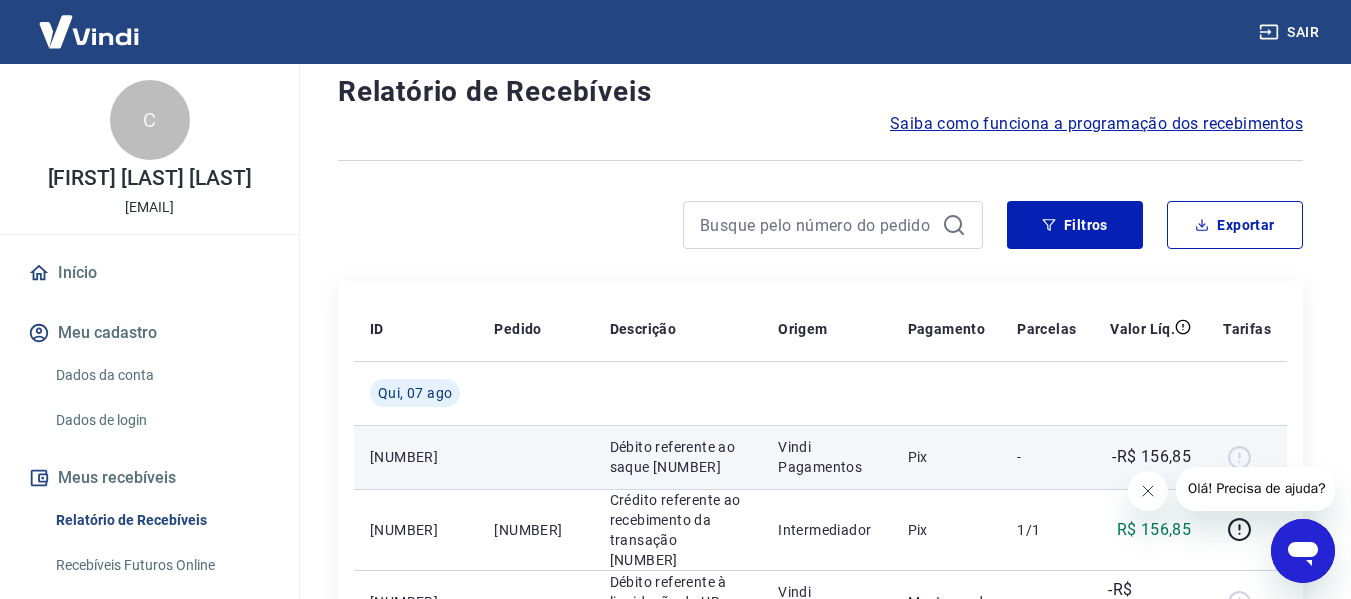 scroll, scrollTop: 0, scrollLeft: 0, axis: both 